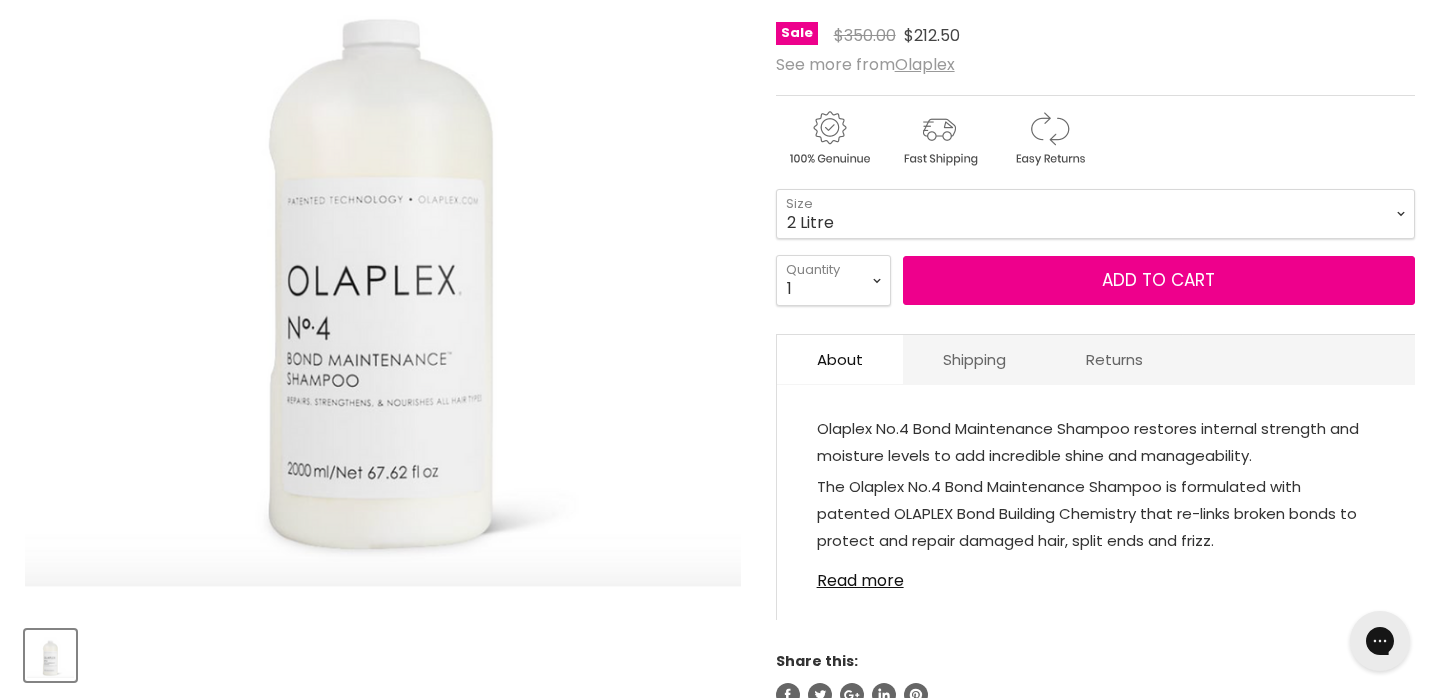 scroll, scrollTop: 369, scrollLeft: 0, axis: vertical 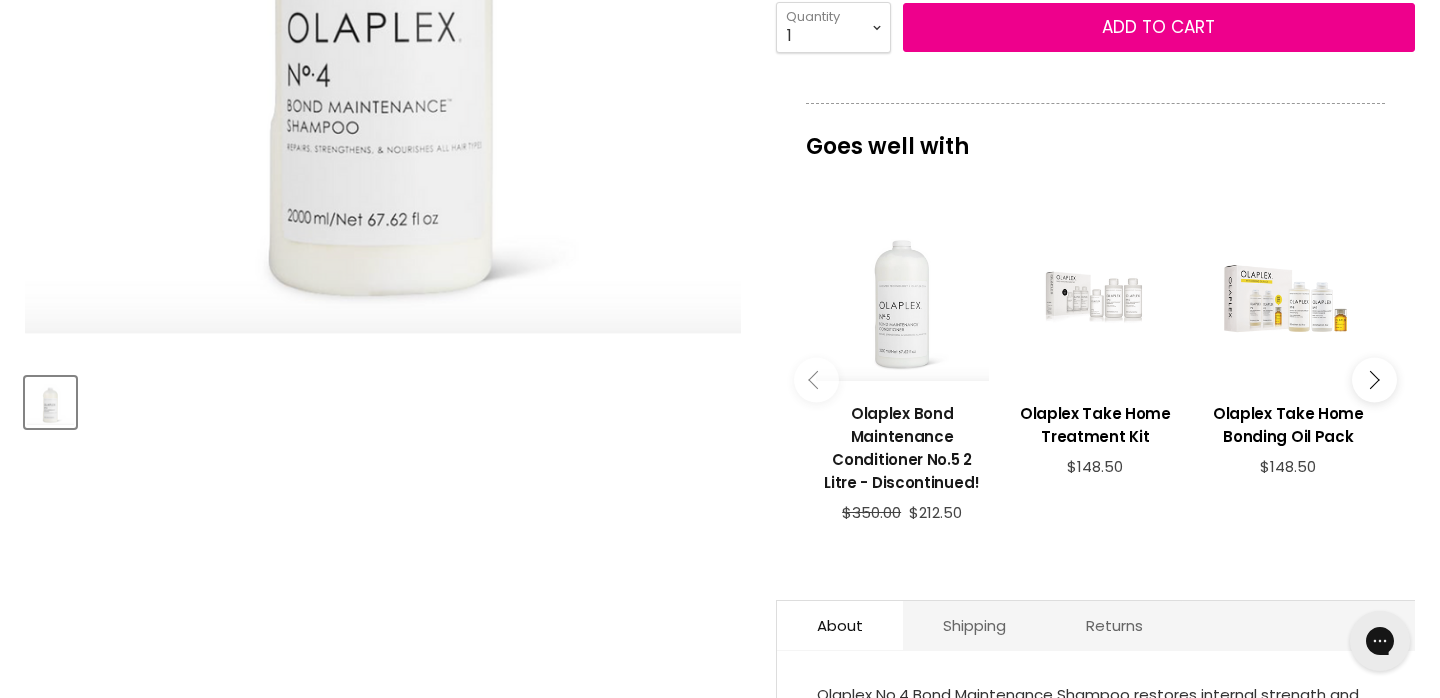 click on "Olaplex Bond Maintenance Conditioner No.5 2 Litre - Discontinued!" at bounding box center [902, 448] 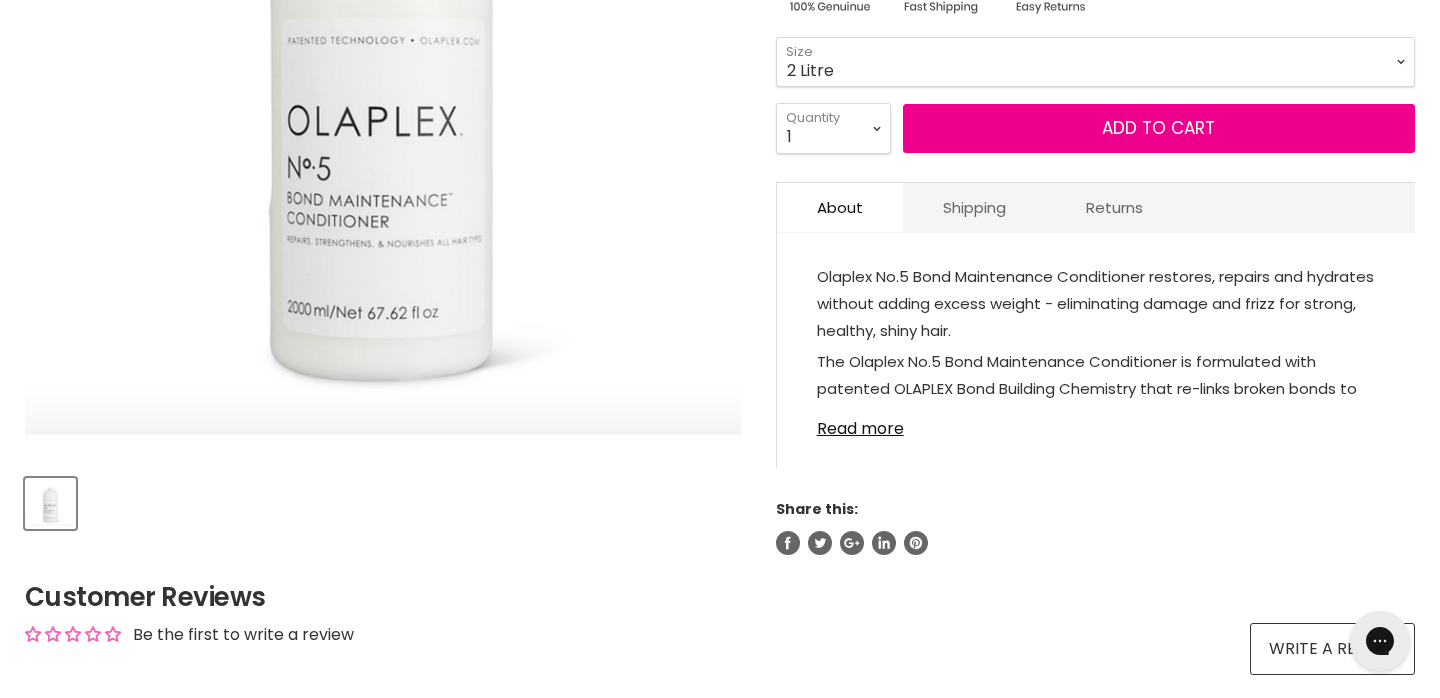 scroll, scrollTop: 501, scrollLeft: 0, axis: vertical 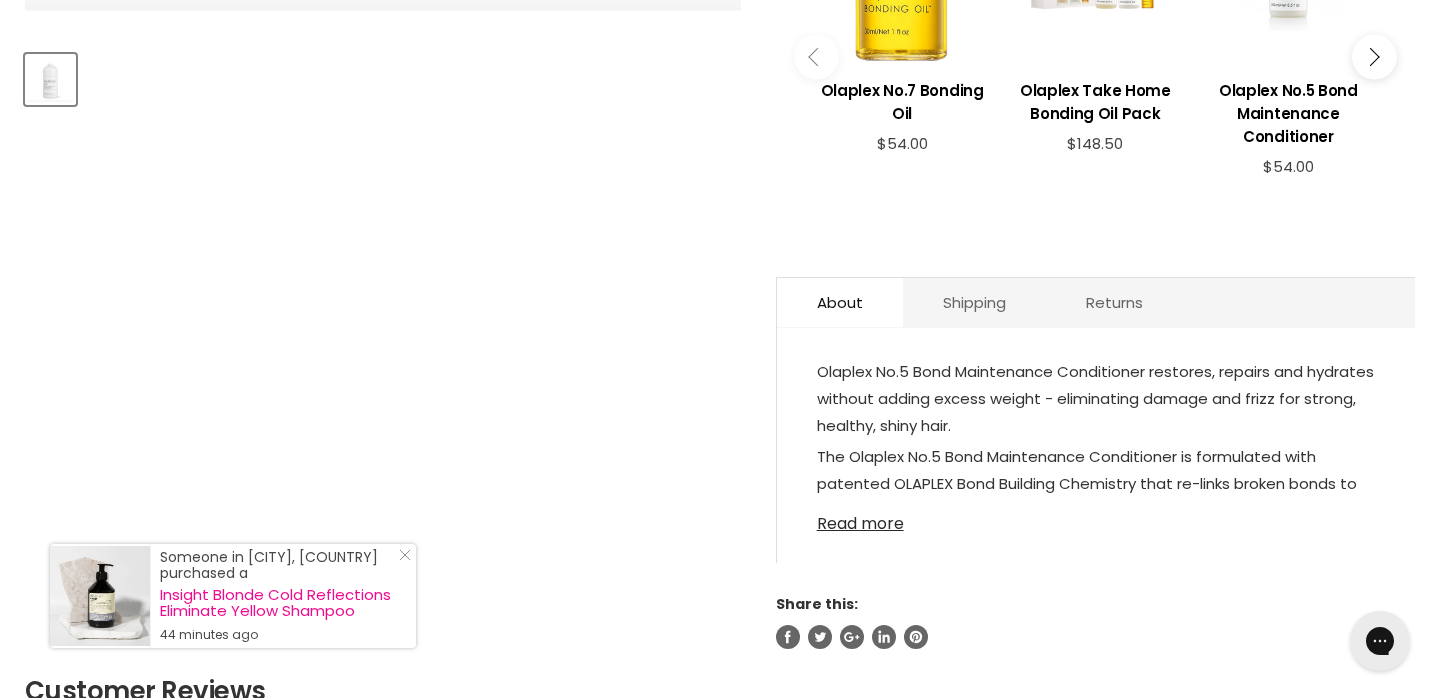 click on "Read more" at bounding box center [1096, 518] 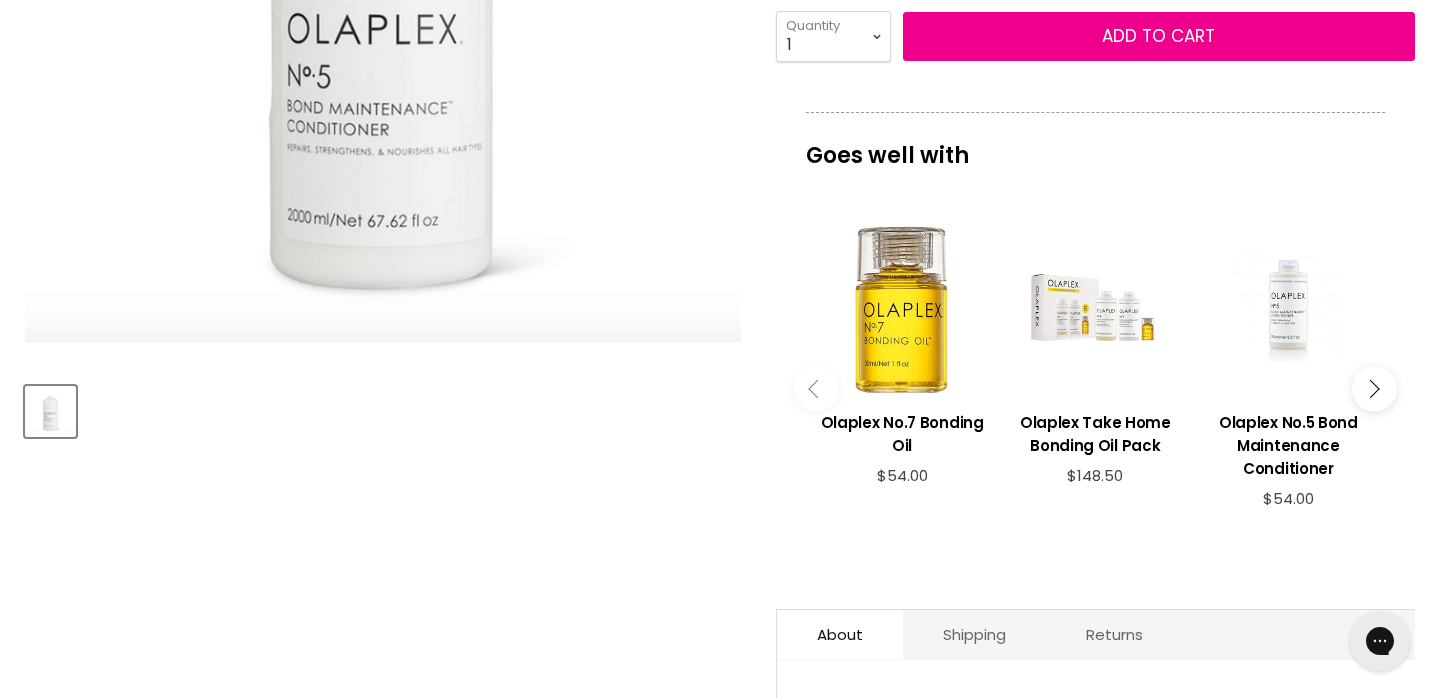 scroll, scrollTop: 0, scrollLeft: 0, axis: both 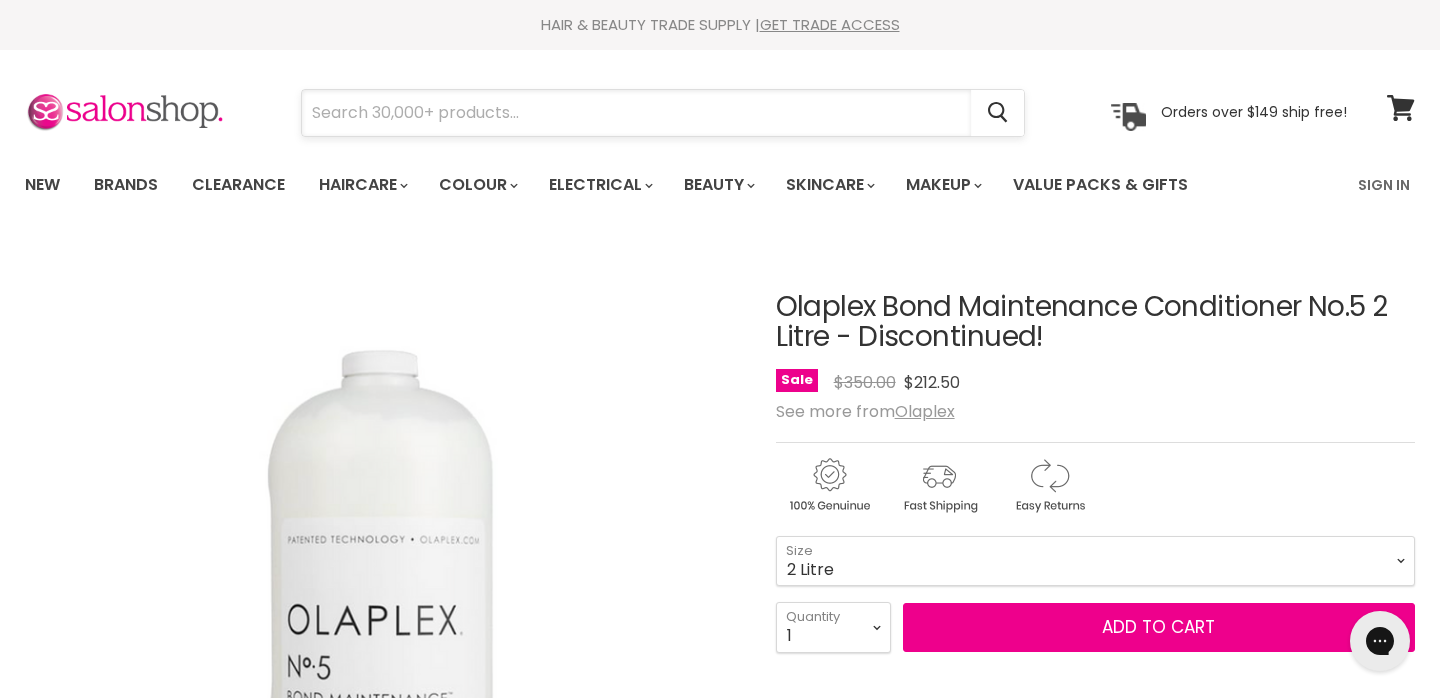 click at bounding box center [636, 113] 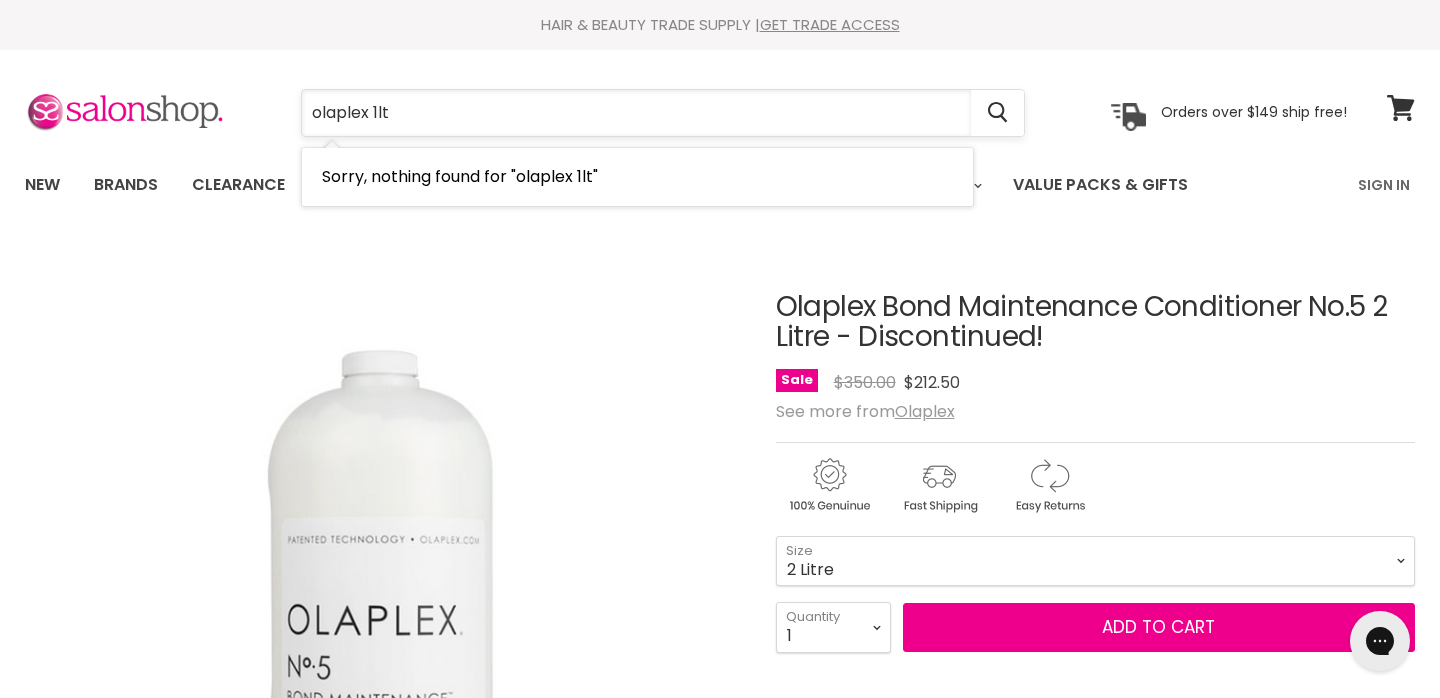 click on "olaplex 1lt" at bounding box center [636, 113] 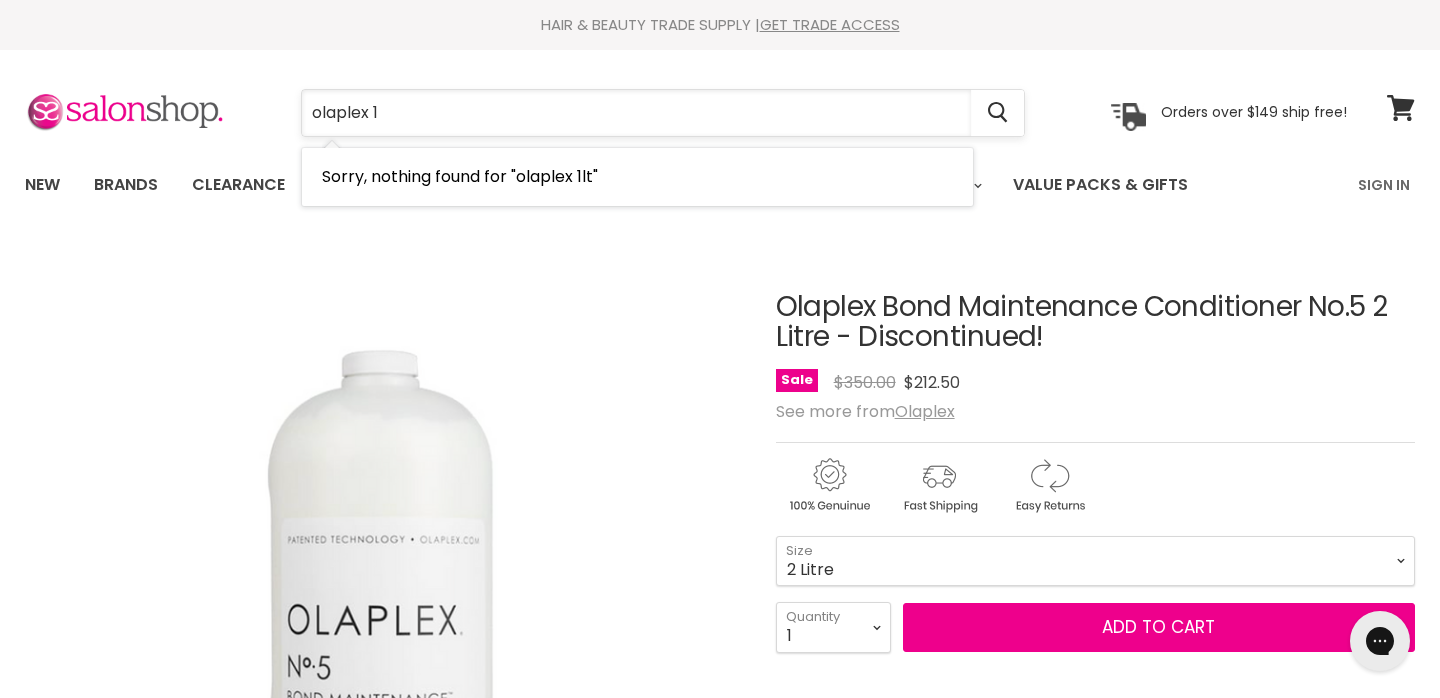 type on "olaplex" 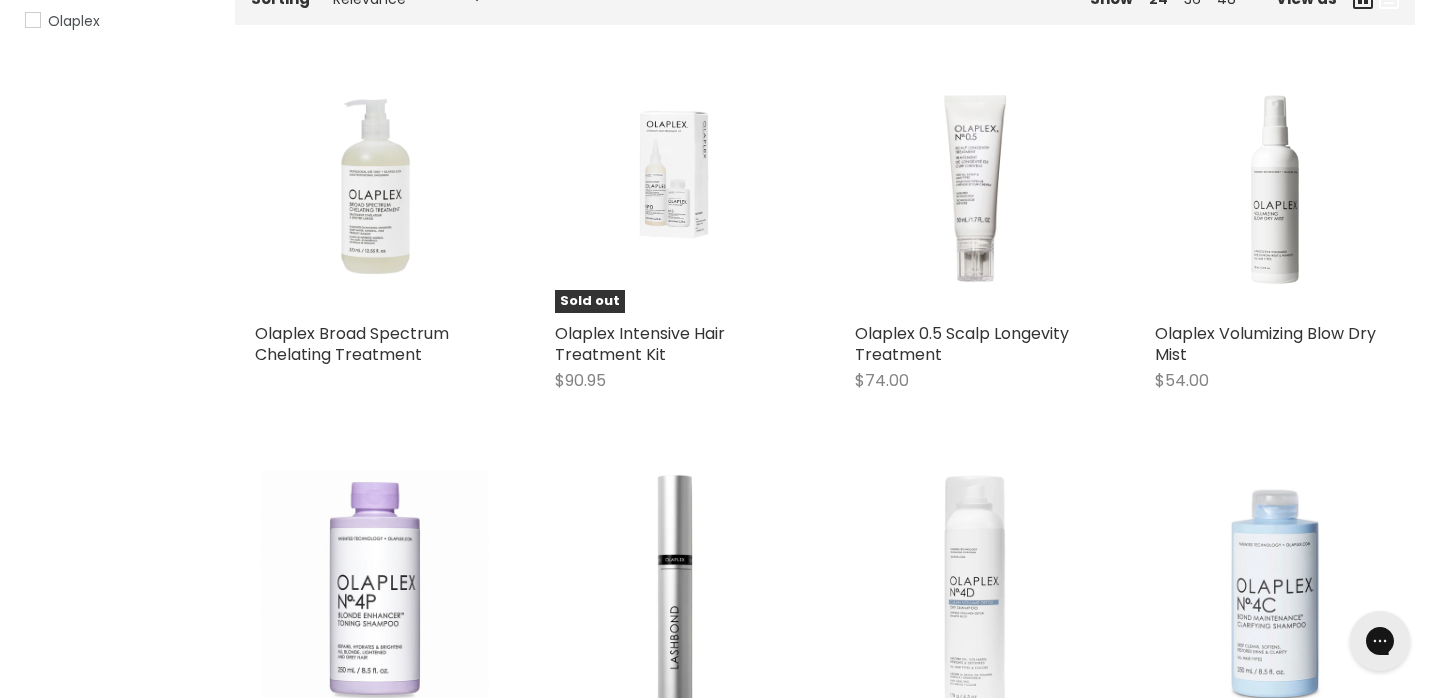 scroll, scrollTop: 394, scrollLeft: 0, axis: vertical 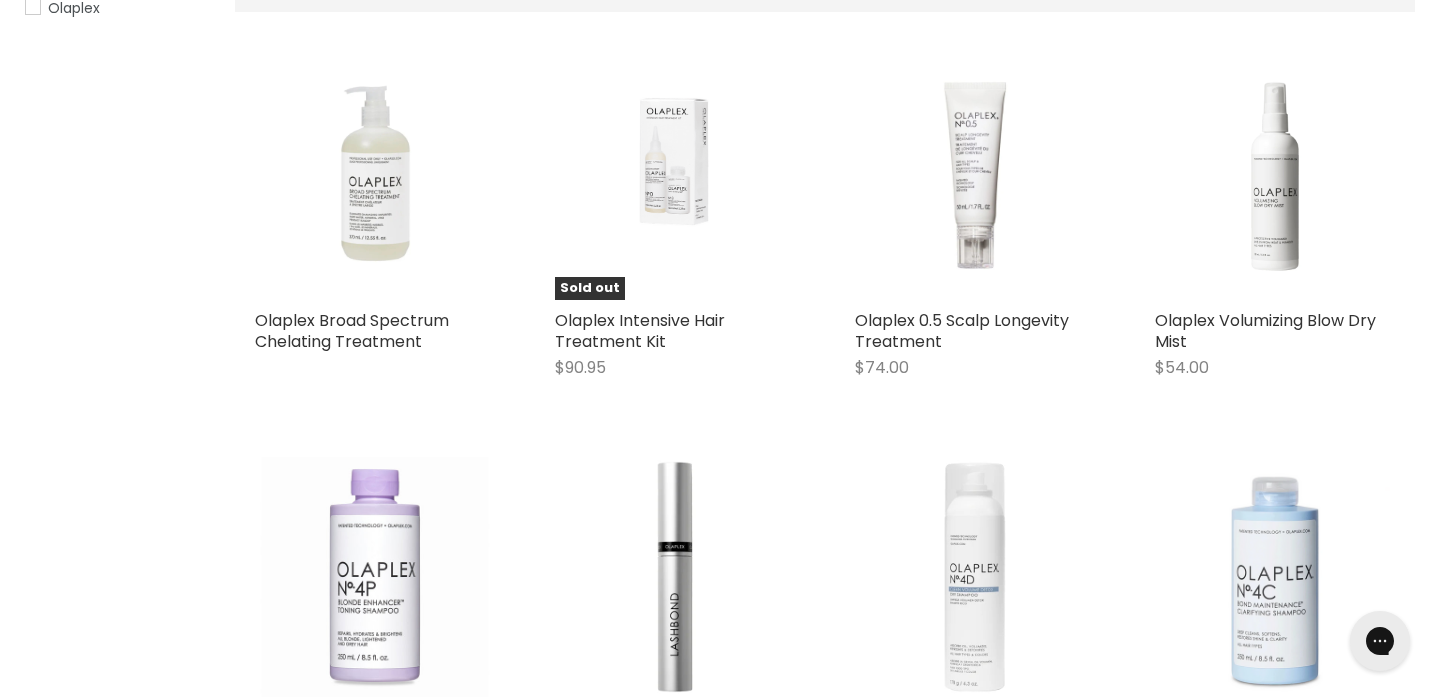 type on "olaplex" 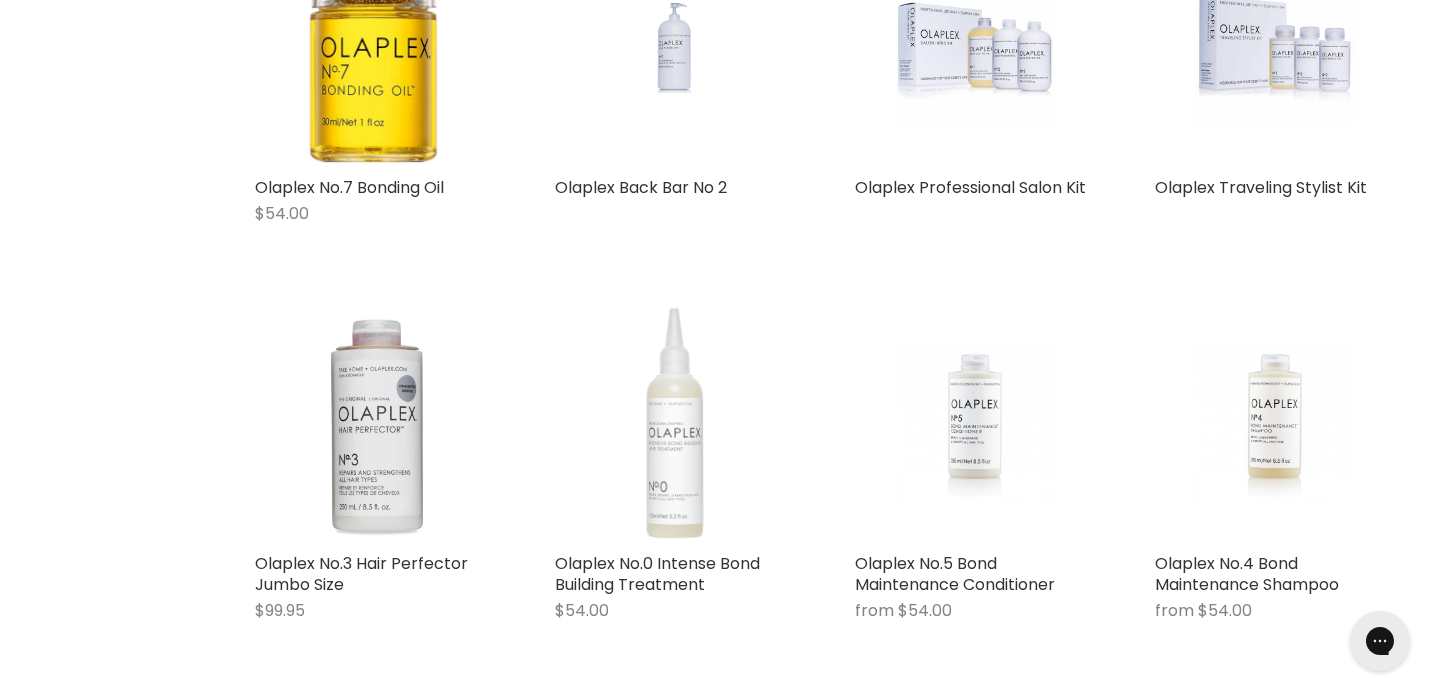 scroll, scrollTop: 2542, scrollLeft: 0, axis: vertical 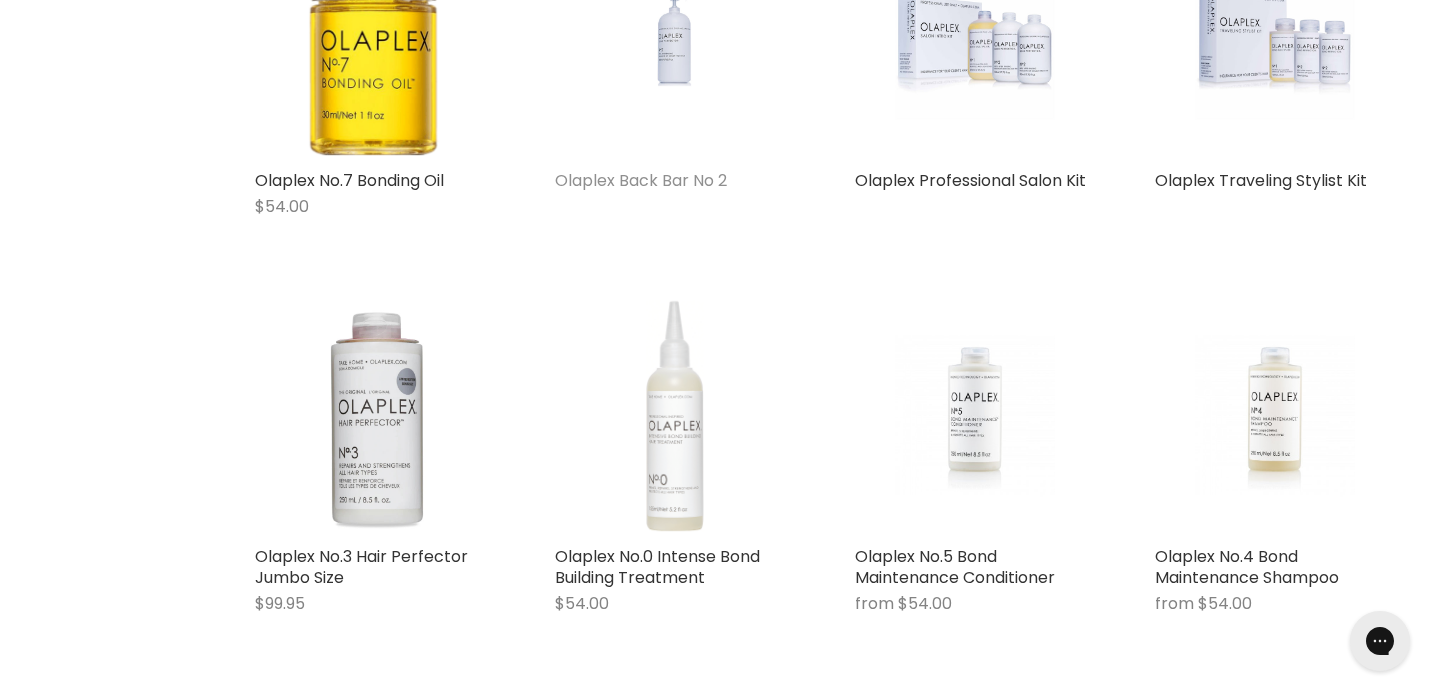 click on "Olaplex Back Bar No 2" at bounding box center [641, 180] 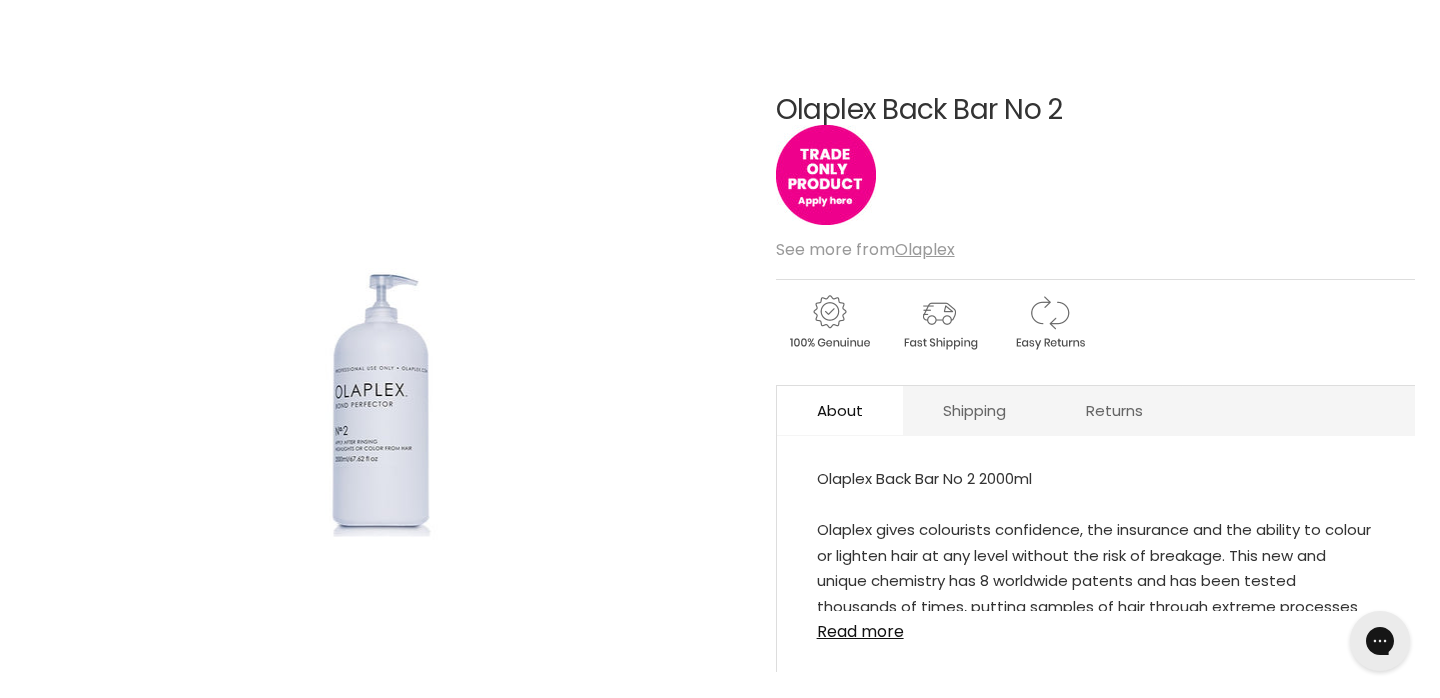 scroll, scrollTop: 0, scrollLeft: 0, axis: both 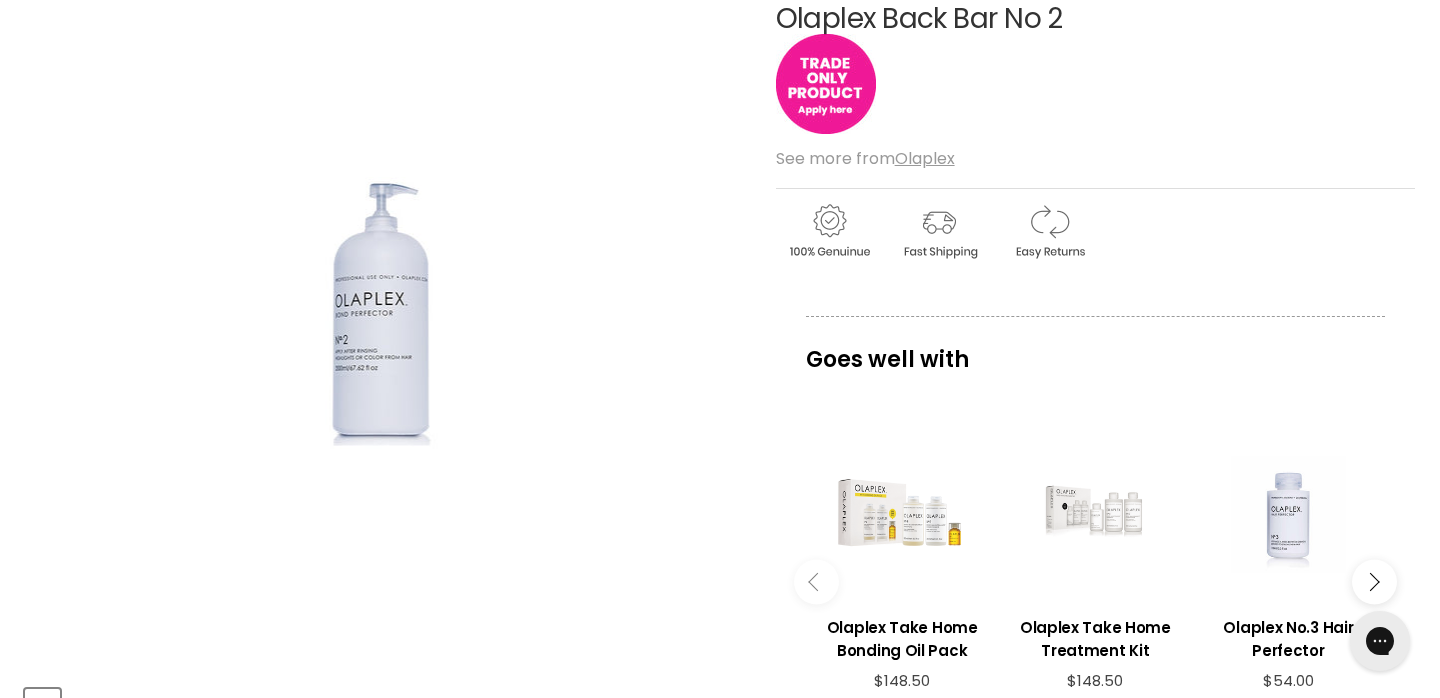 click at bounding box center [826, 84] 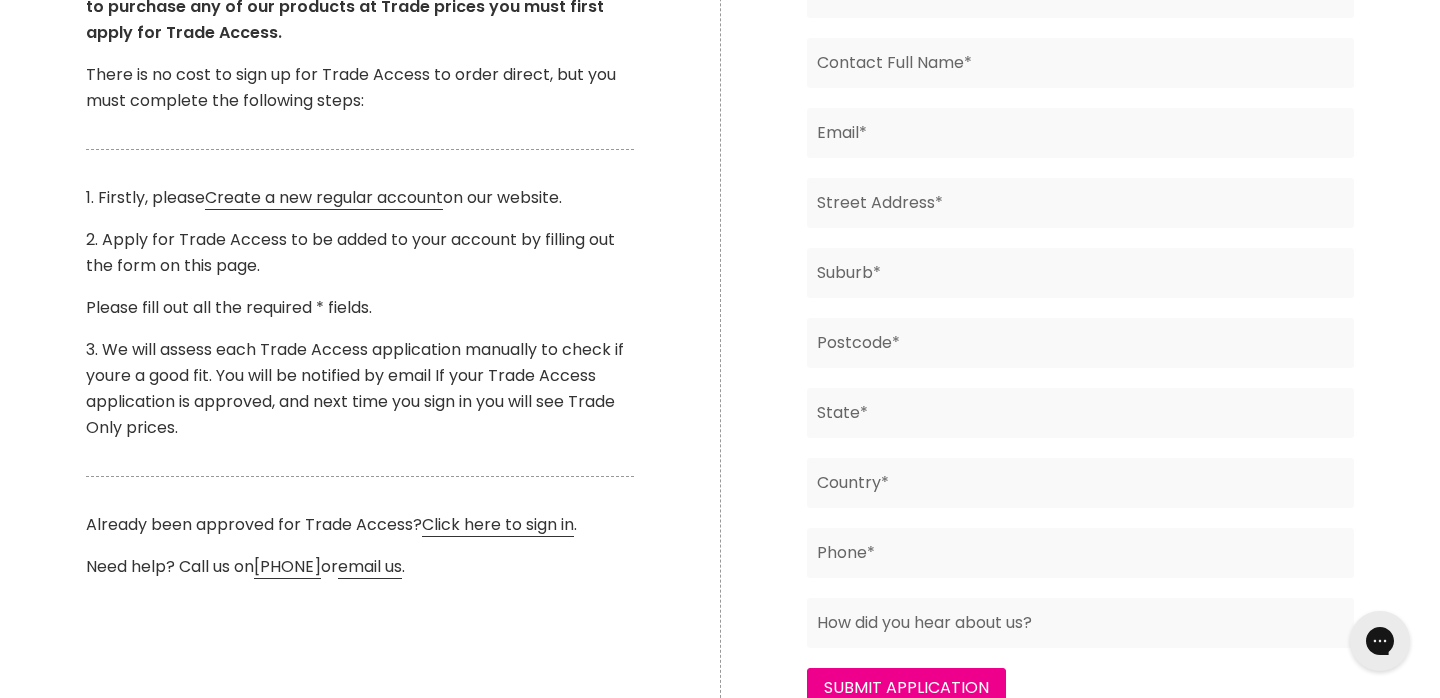scroll, scrollTop: 537, scrollLeft: 0, axis: vertical 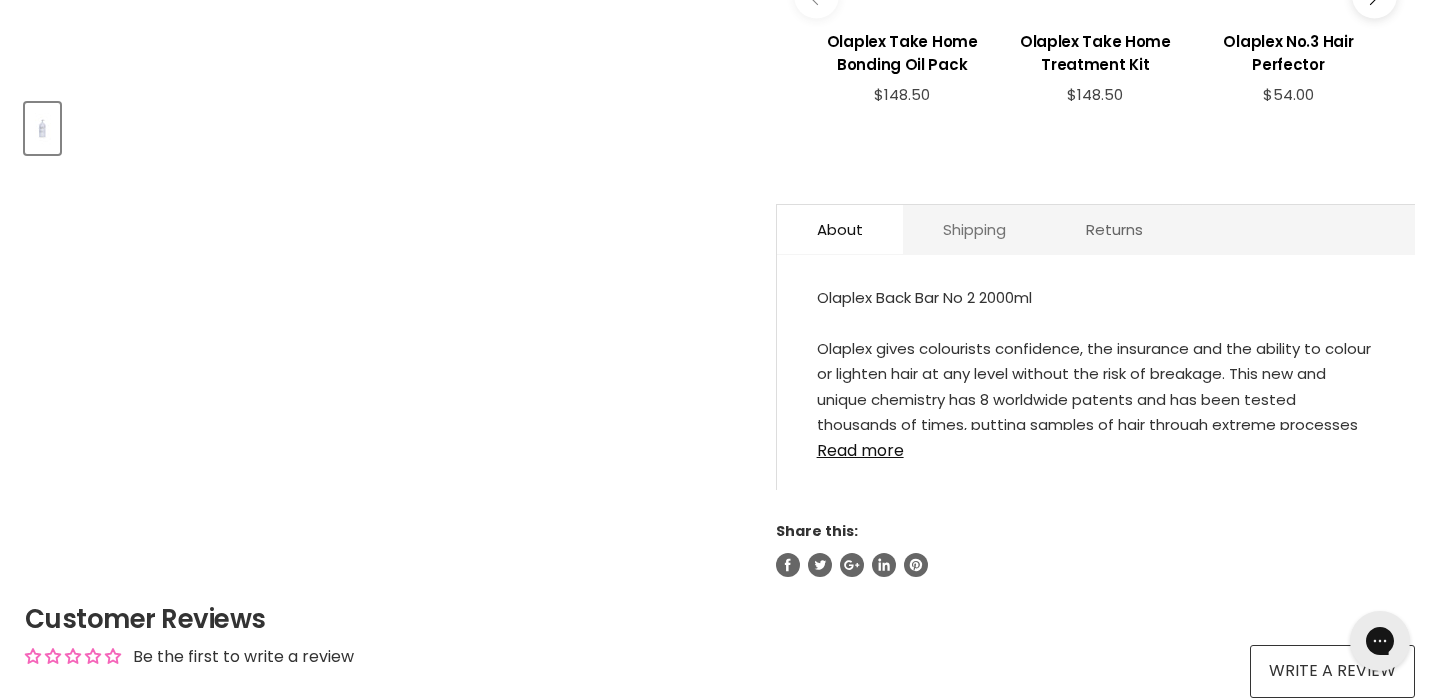 click on "Shipping" at bounding box center [974, 229] 